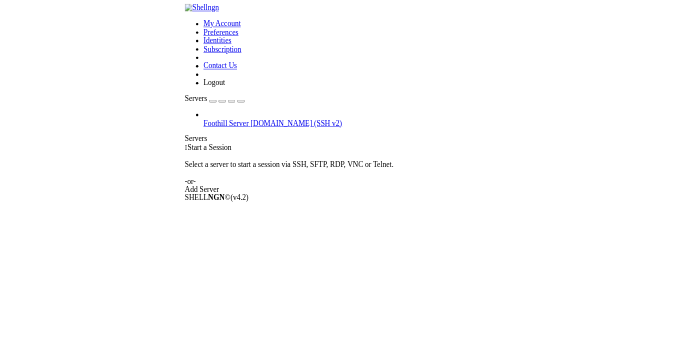 scroll, scrollTop: 0, scrollLeft: 0, axis: both 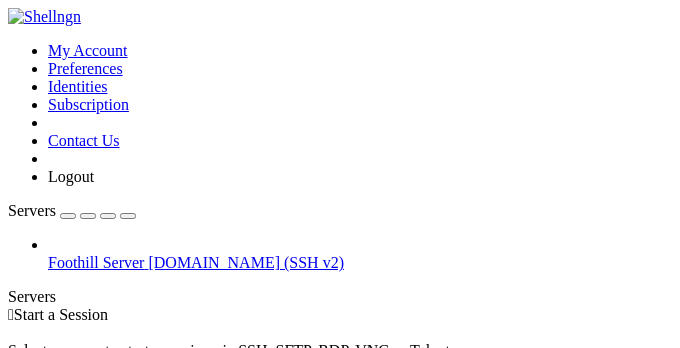 click on "Foothill Server" at bounding box center (96, 262) 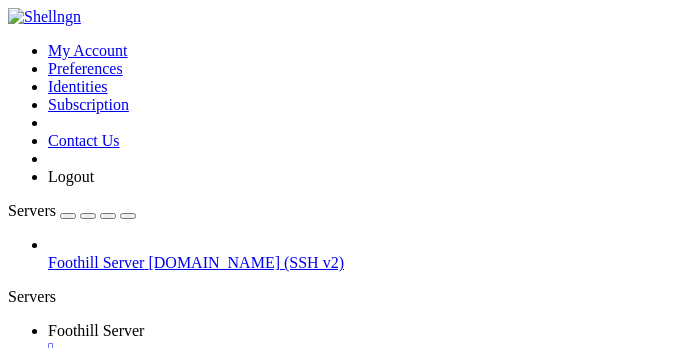 scroll, scrollTop: 0, scrollLeft: 0, axis: both 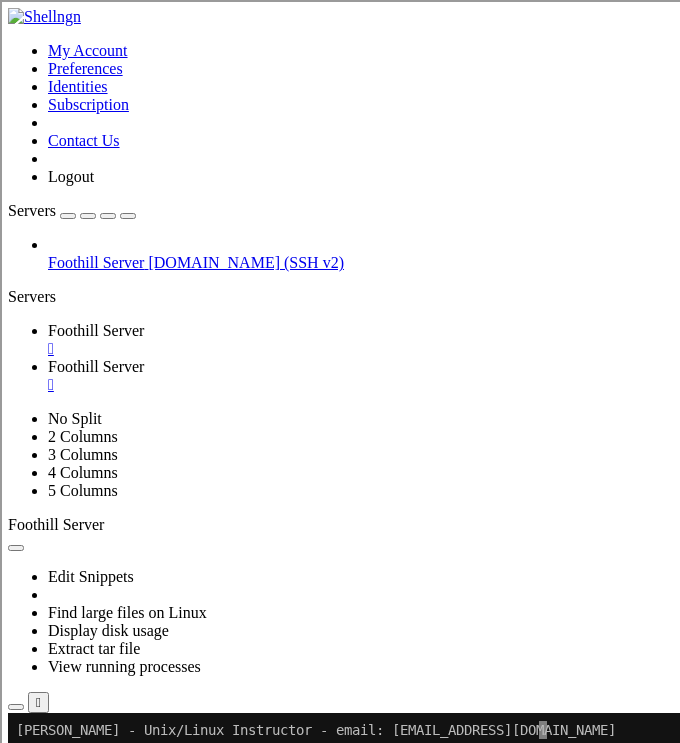 click on "[PERSON_NAME] - Unix/Linux Instructor - email: [EMAIL_ADDRESS][DOMAIN_NAME]" 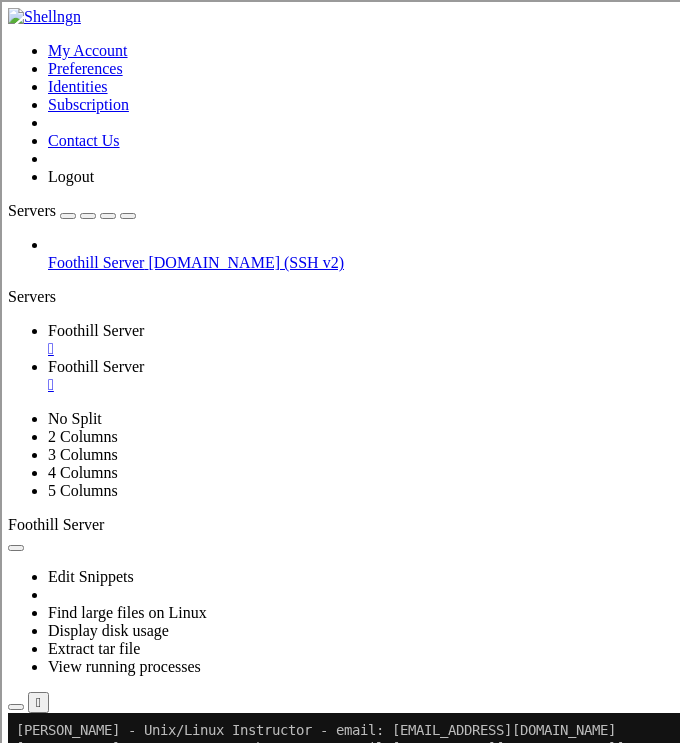 click on "~" at bounding box center [20, 1054] 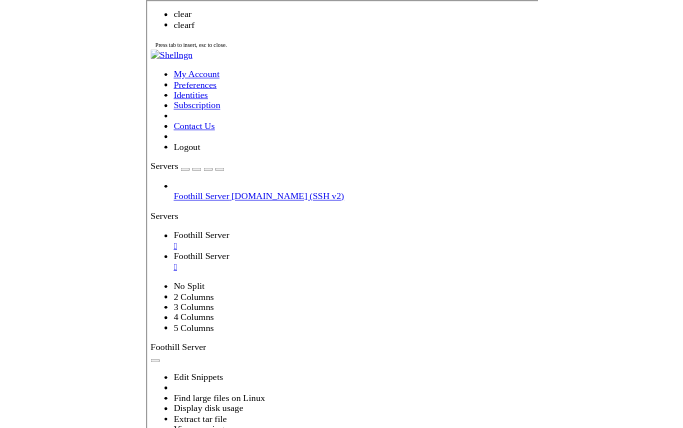 scroll, scrollTop: 0, scrollLeft: 0, axis: both 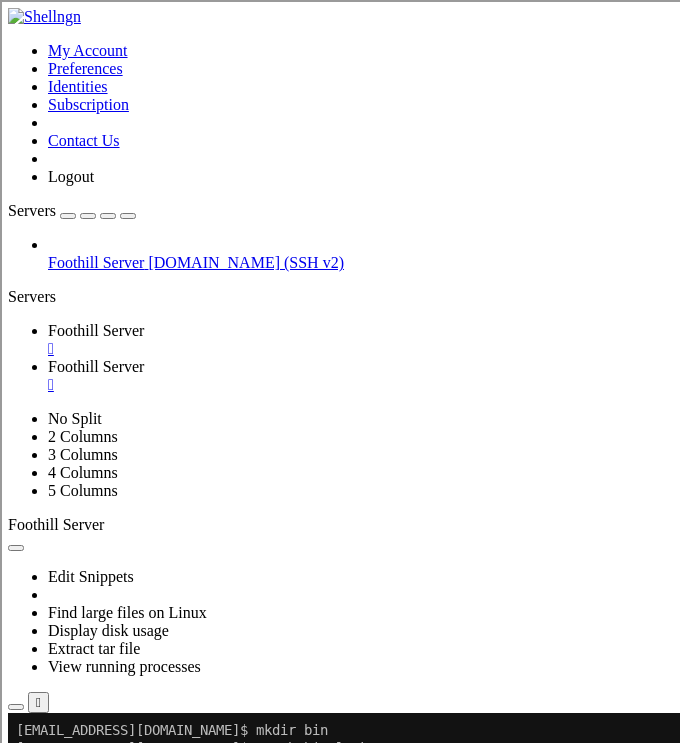 click 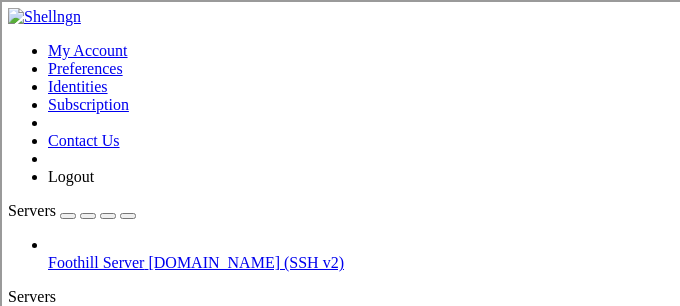 click on "[EMAIL_ADDRESS][DOMAIN_NAME]$" 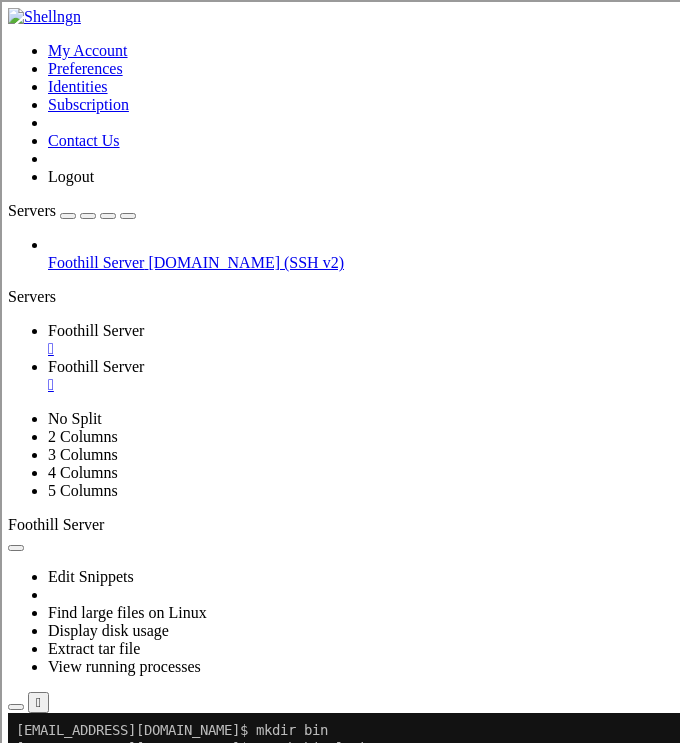 click on "[EMAIL_ADDRESS][DOMAIN_NAME]$" 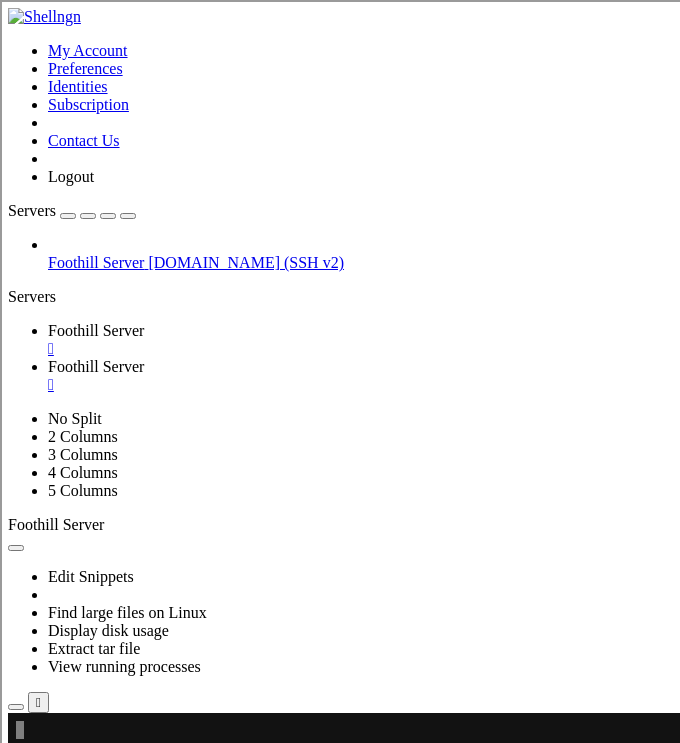 click on "~" at bounding box center [20, 1216] 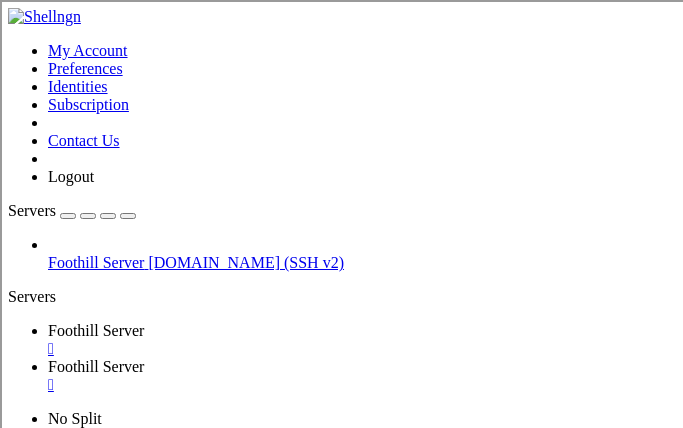 click on "~" 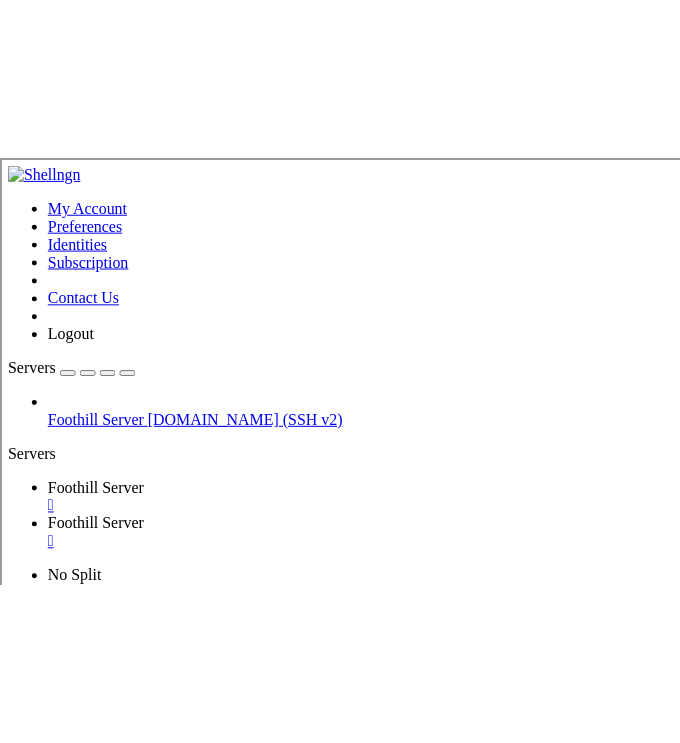 scroll, scrollTop: 306, scrollLeft: 0, axis: vertical 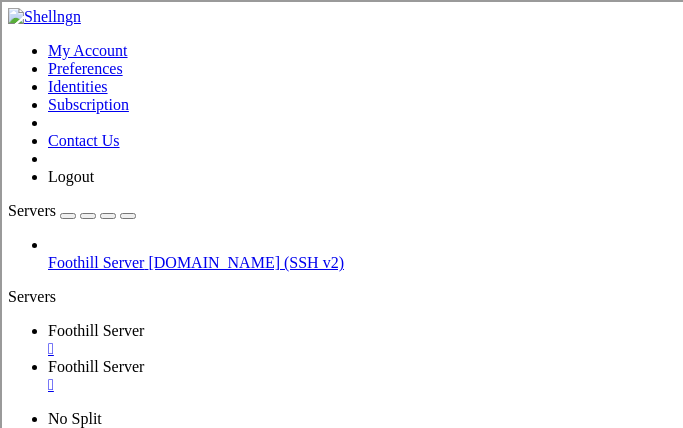 click on "~" at bounding box center (20, 964) 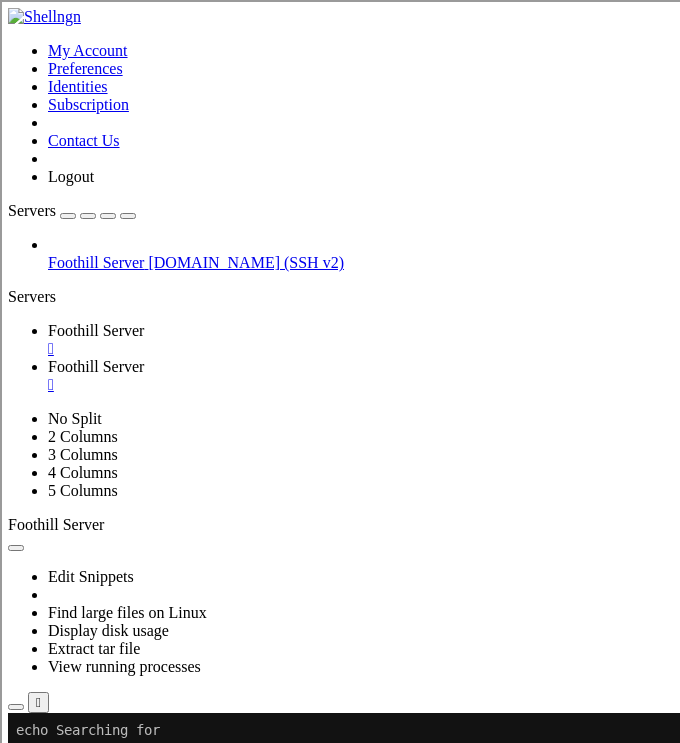 scroll, scrollTop: 0, scrollLeft: 0, axis: both 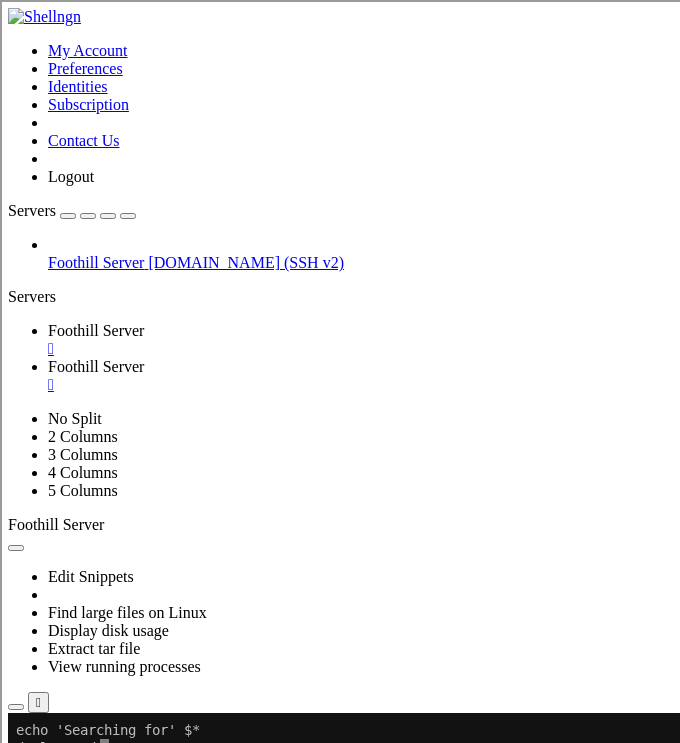 click on "~" at bounding box center (20, 820) 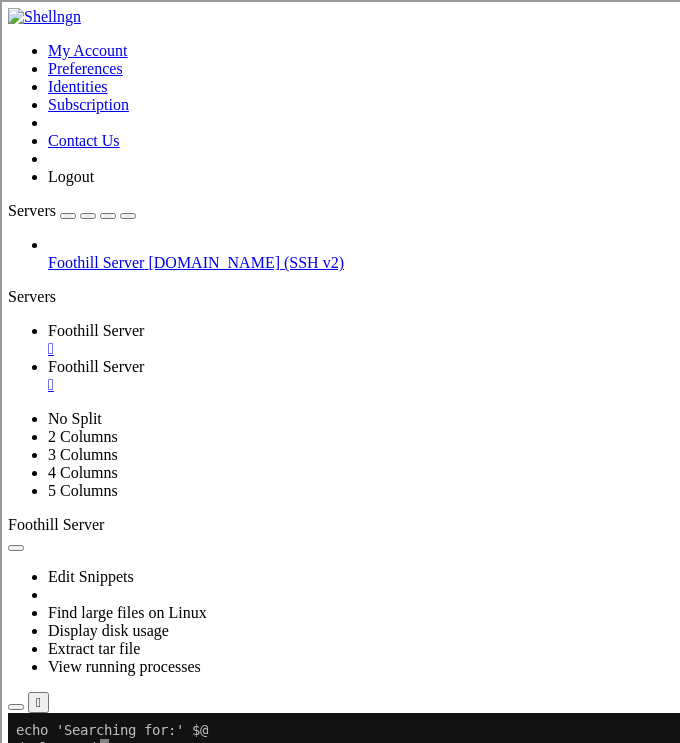 click on "~" at bounding box center [20, 928] 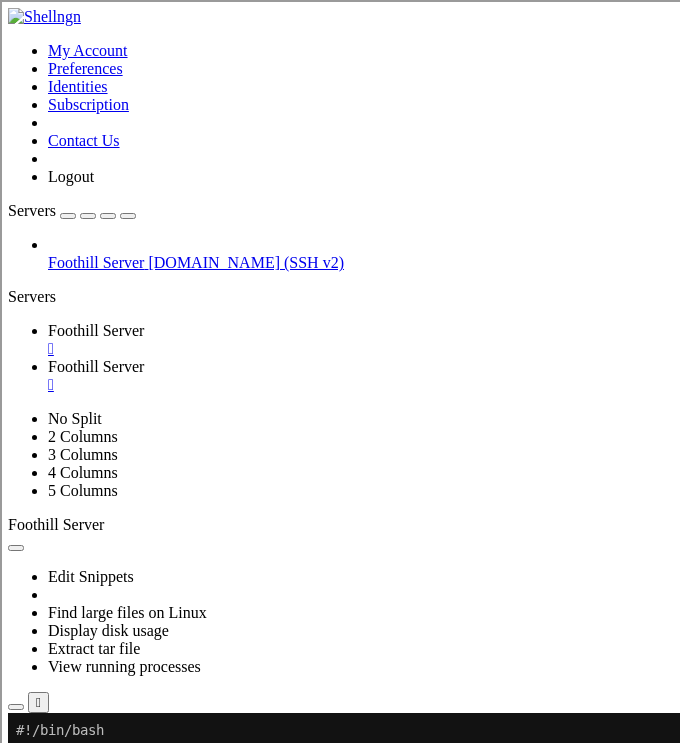 scroll, scrollTop: 18, scrollLeft: 0, axis: vertical 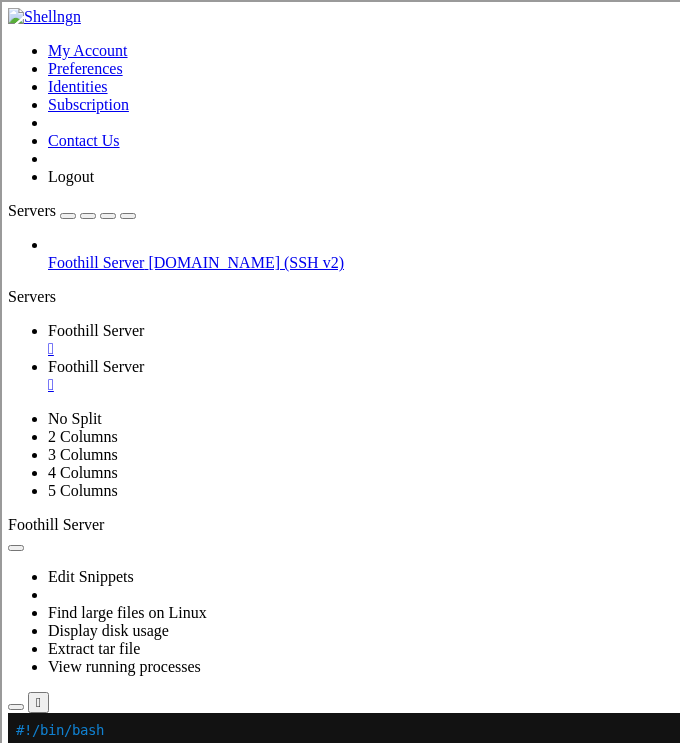 click 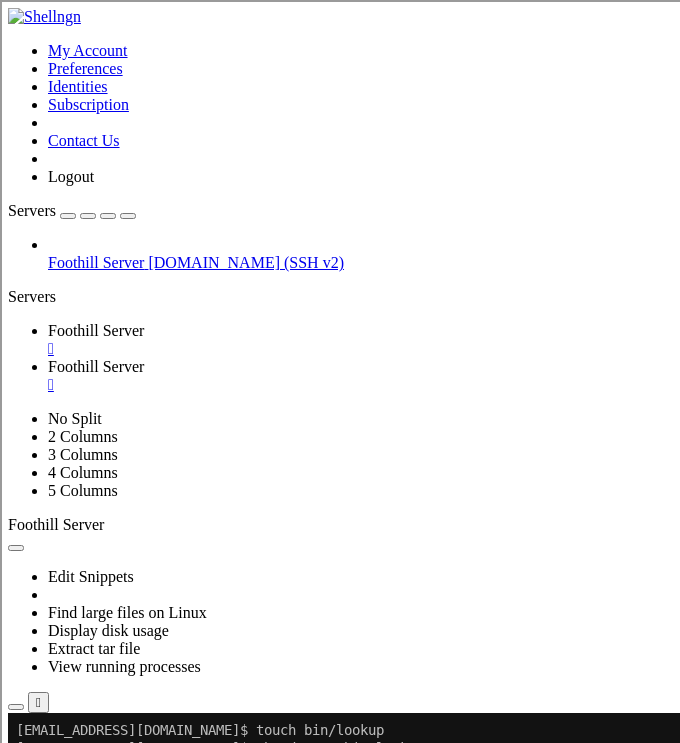 scroll, scrollTop: 72, scrollLeft: 0, axis: vertical 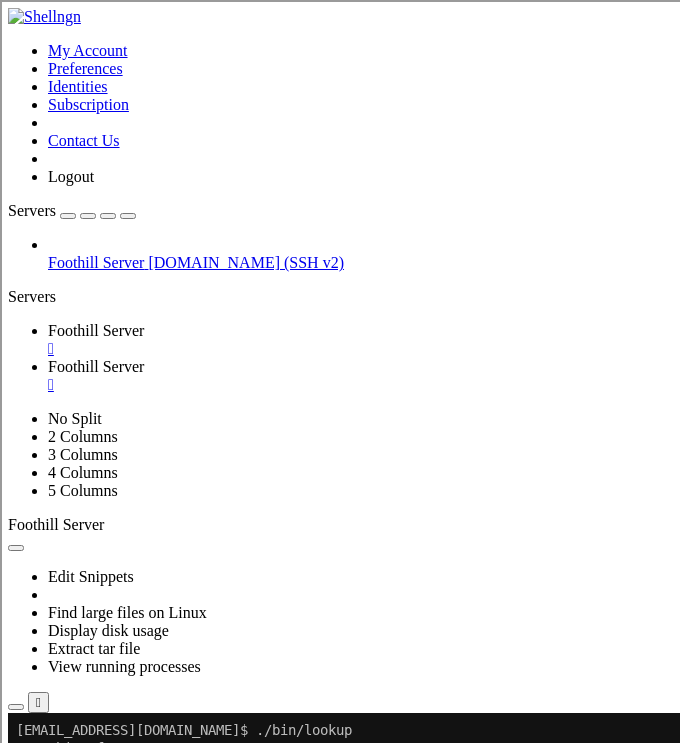 click on "[EMAIL_ADDRESS][DOMAIN_NAME]$" 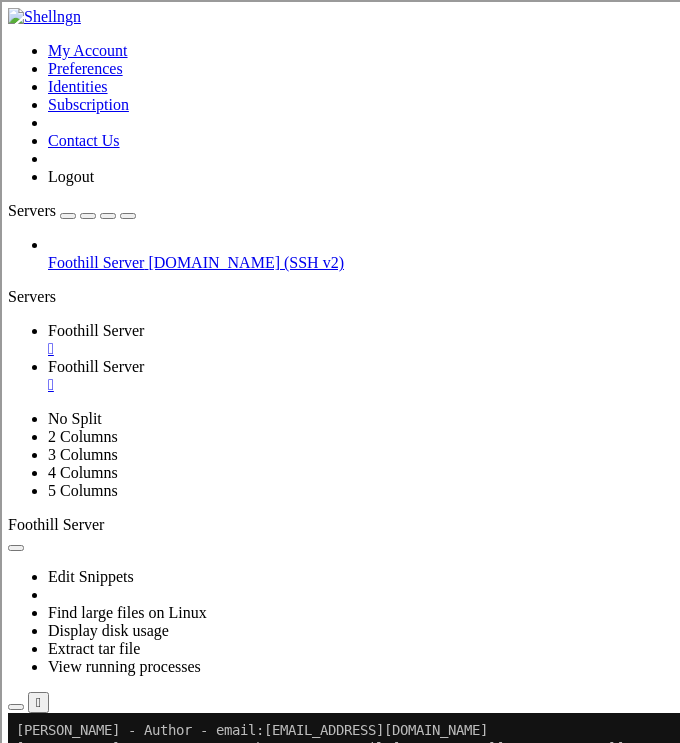 scroll, scrollTop: 486, scrollLeft: 0, axis: vertical 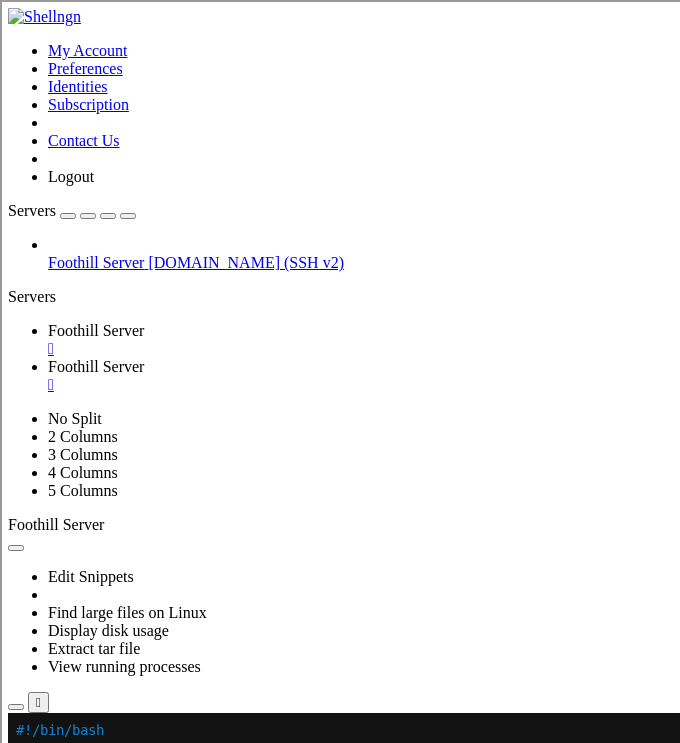 click on "~" at bounding box center [20, 1234] 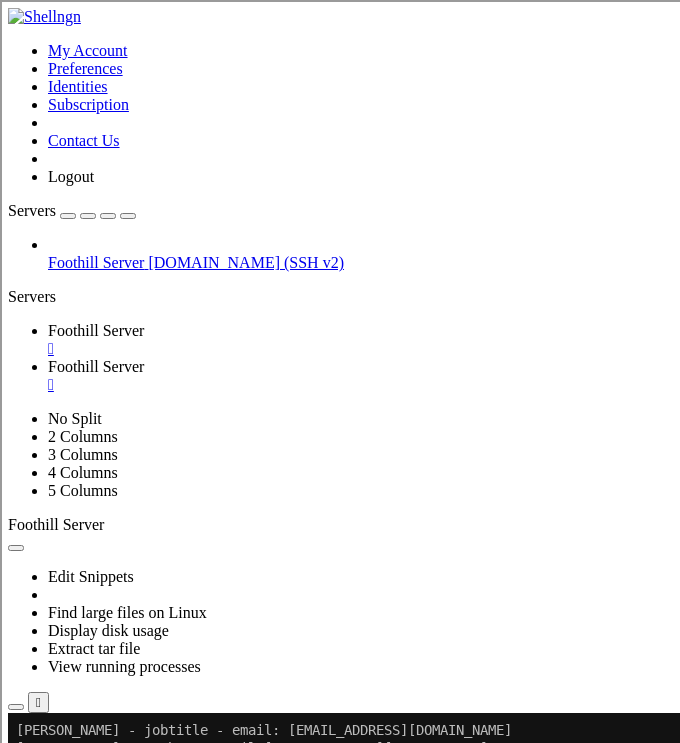 scroll, scrollTop: 882, scrollLeft: 0, axis: vertical 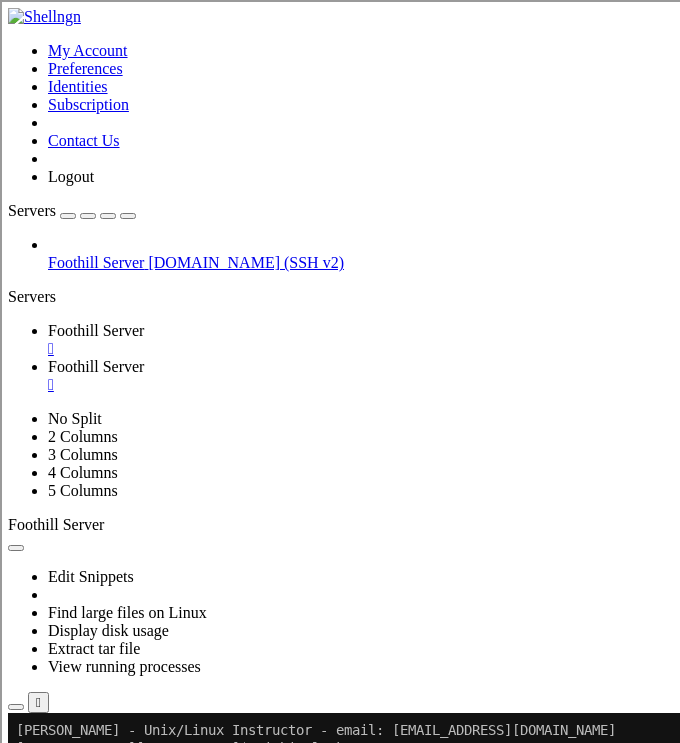 drag, startPoint x: 346, startPoint y: 1127, endPoint x: 418, endPoint y: 1125, distance: 72.02777 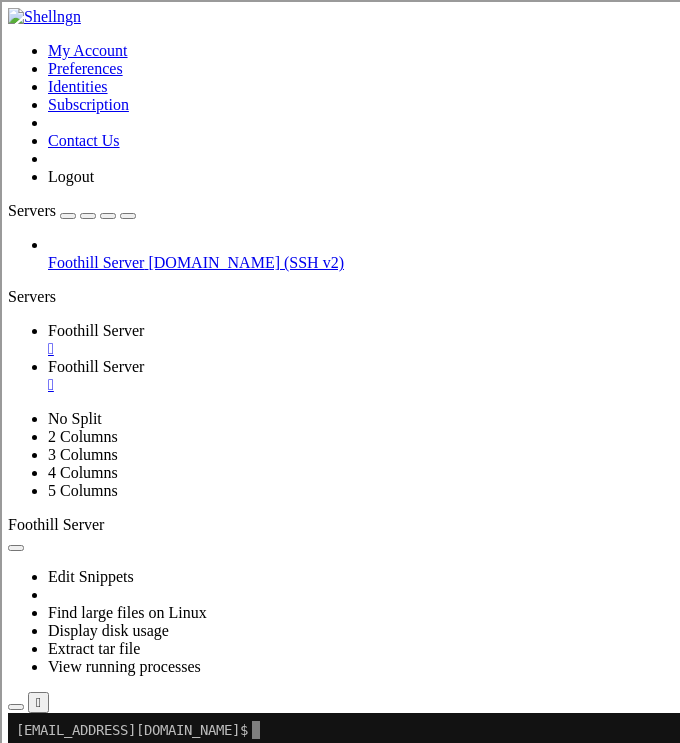 scroll, scrollTop: 0, scrollLeft: 0, axis: both 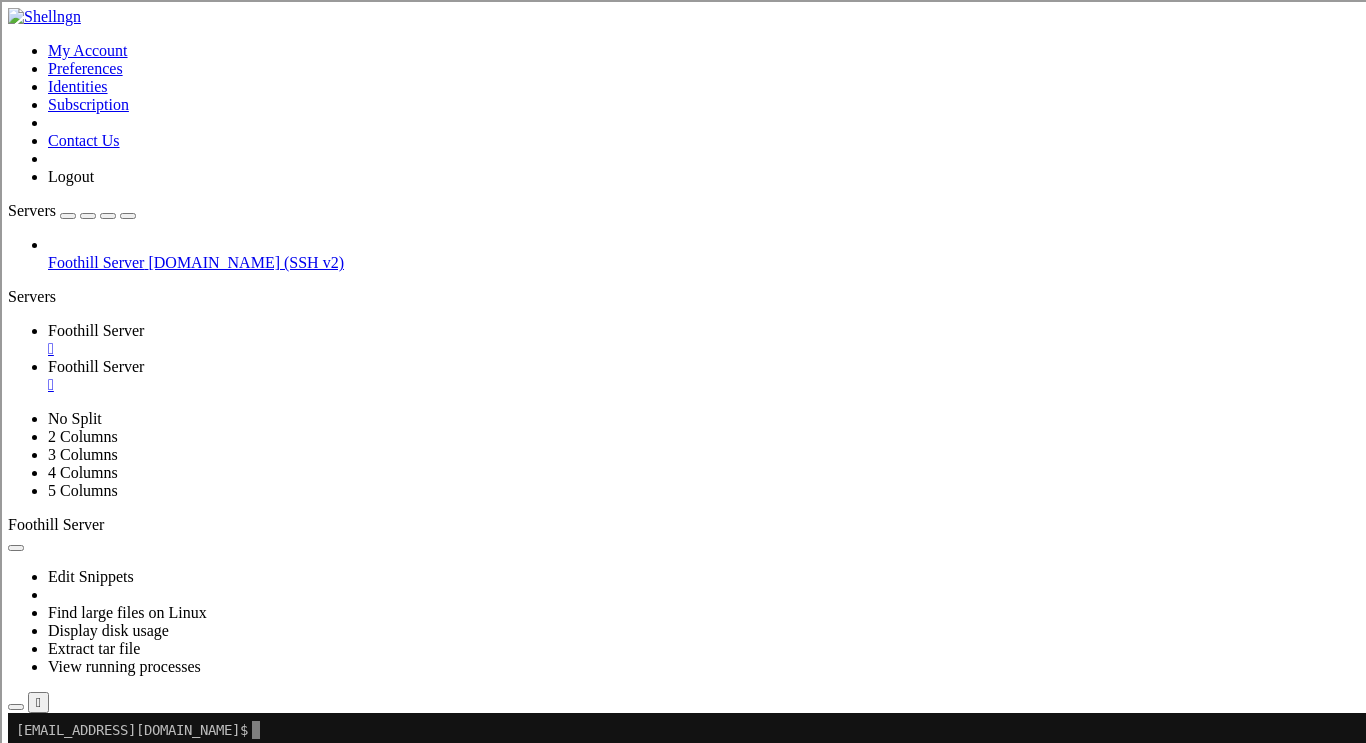 click on "" at bounding box center (703, 385) 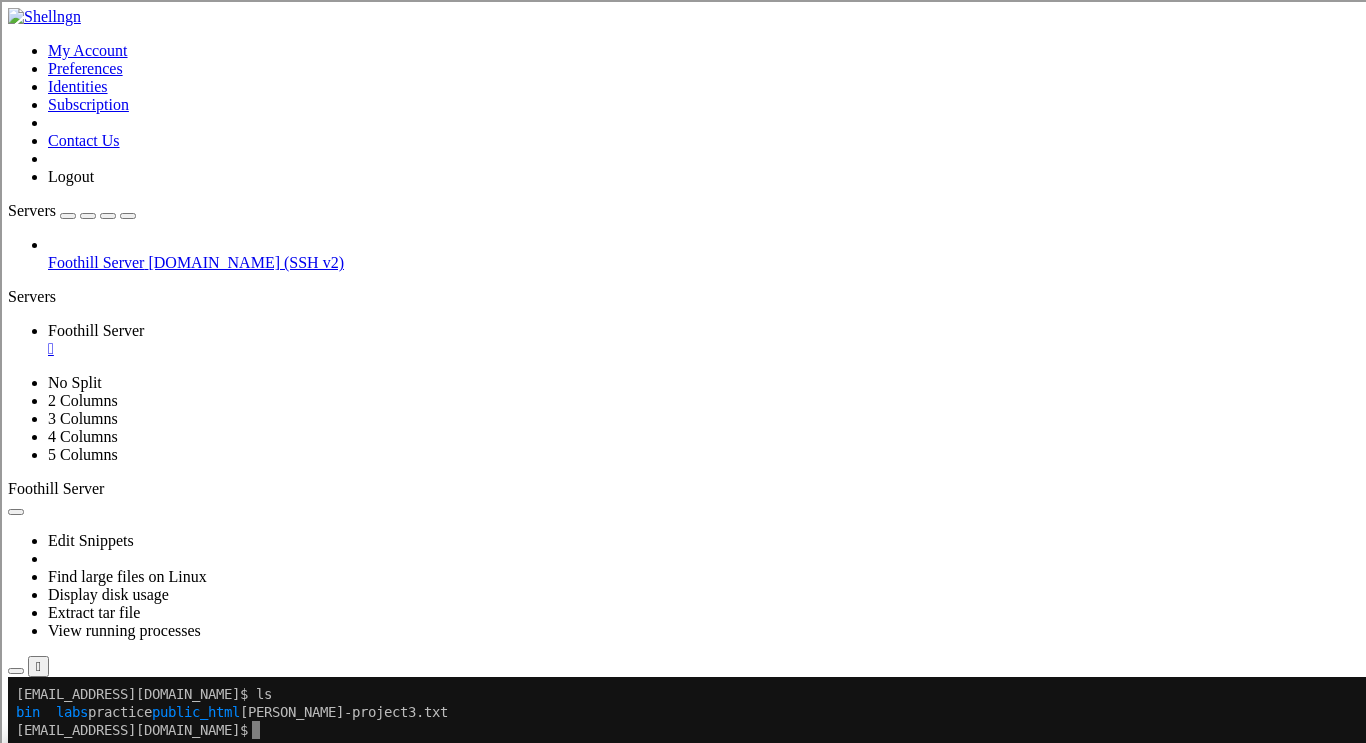 click at bounding box center (16, 671) 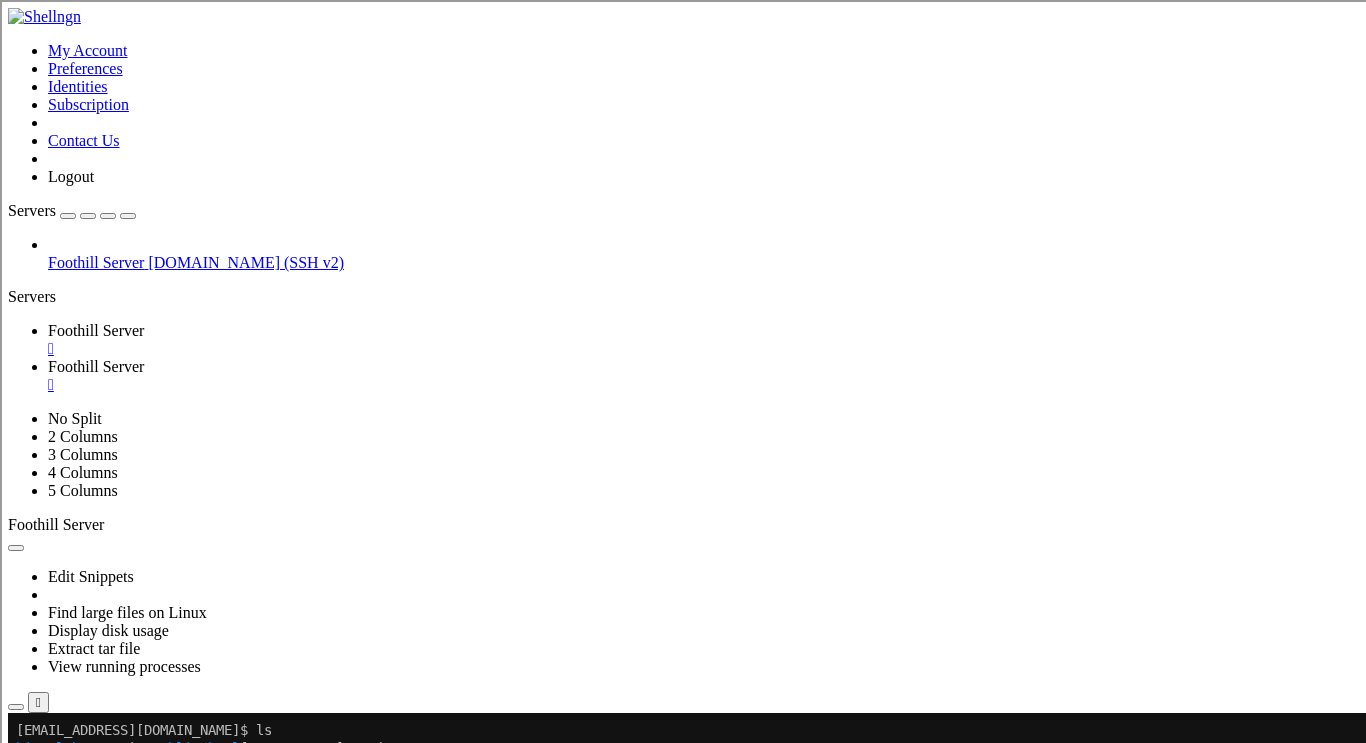 scroll, scrollTop: 222, scrollLeft: 0, axis: vertical 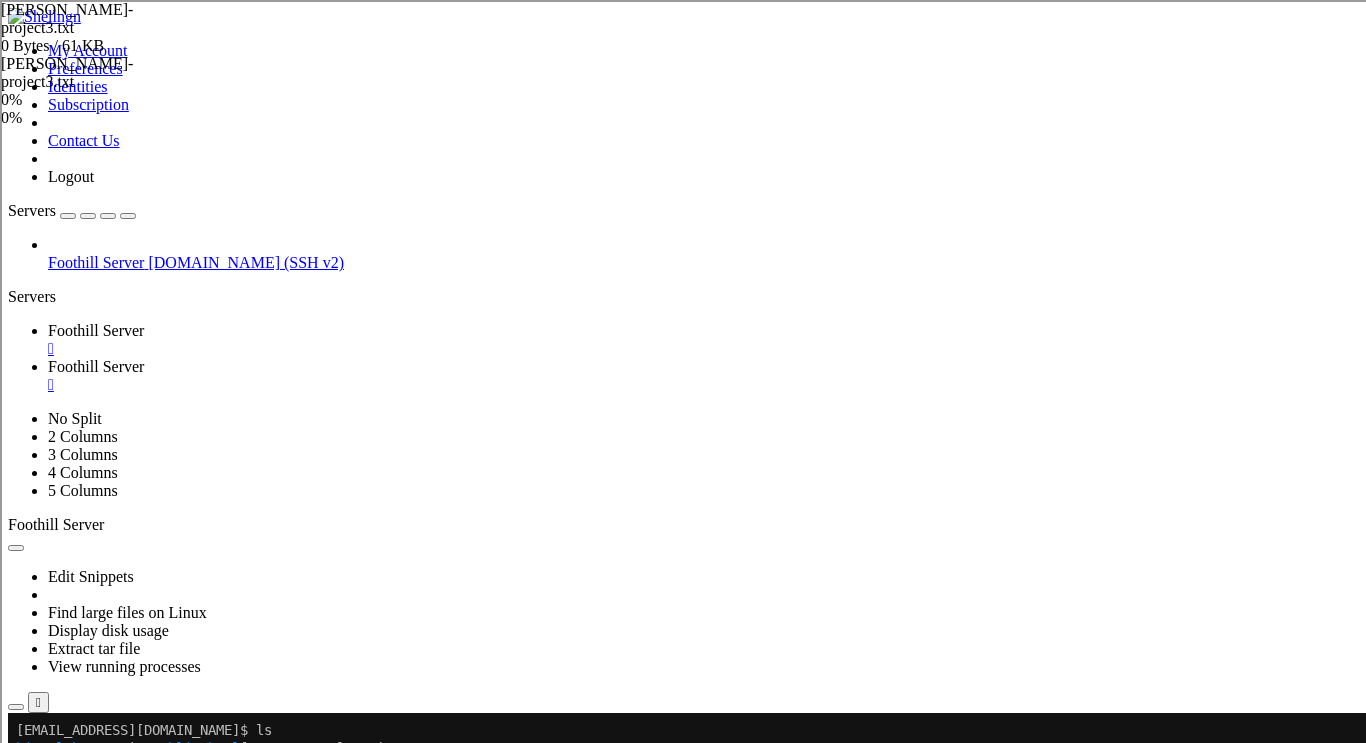 click on "" at bounding box center (14, 851) 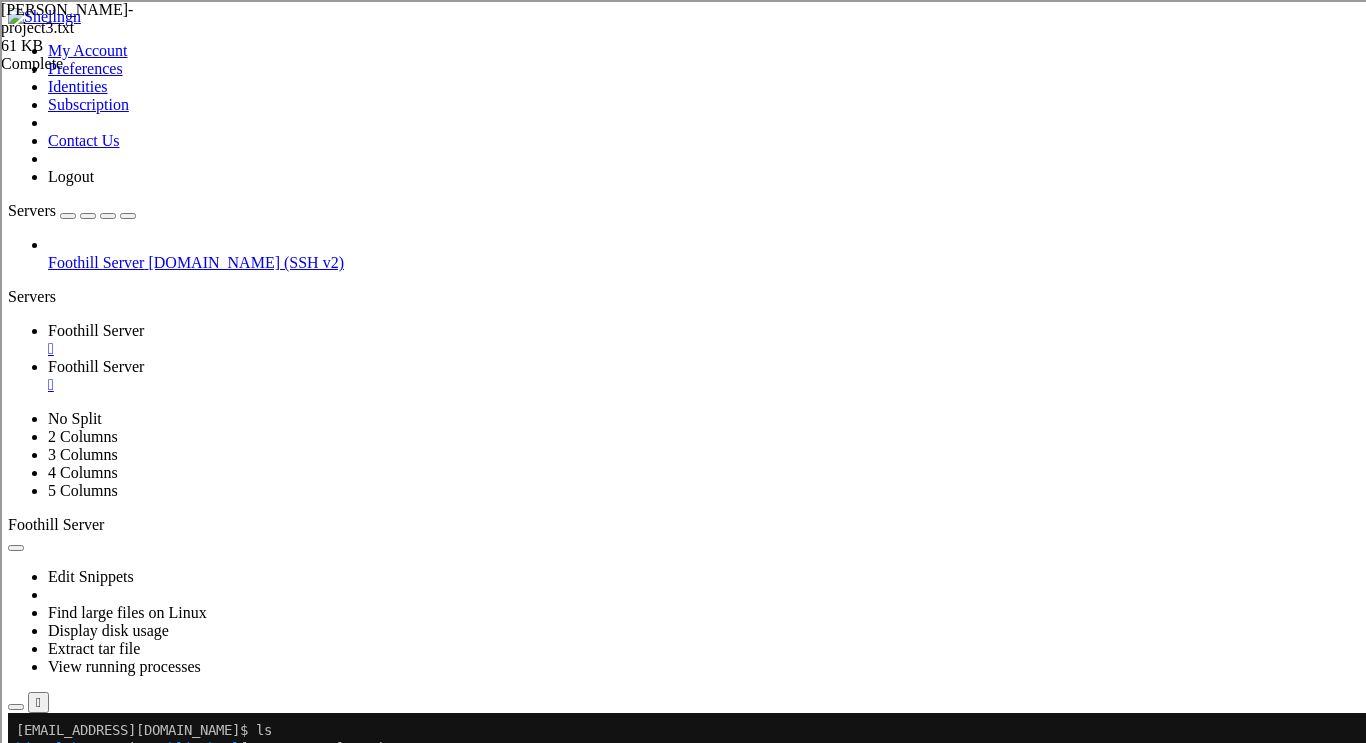 click at bounding box center (1176, 830) 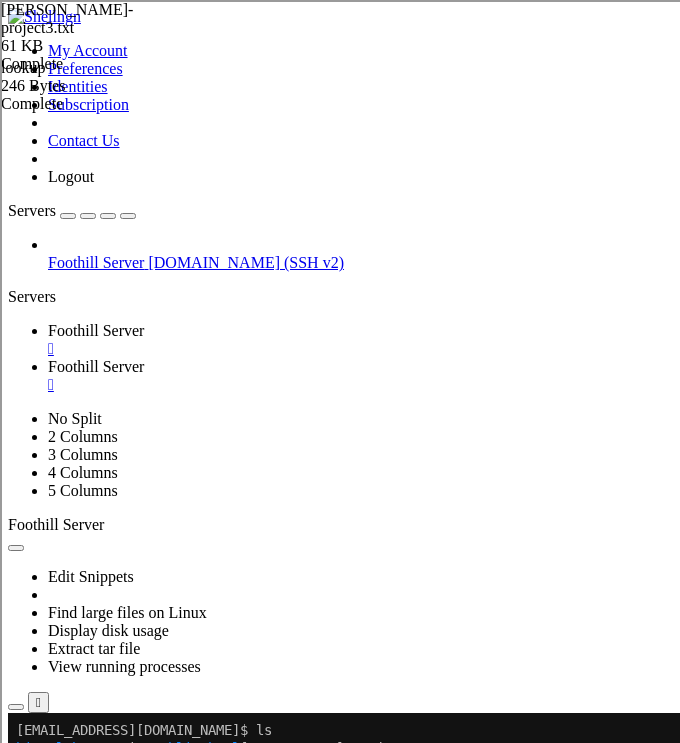 click on "Foothill Server
" at bounding box center [360, 340] 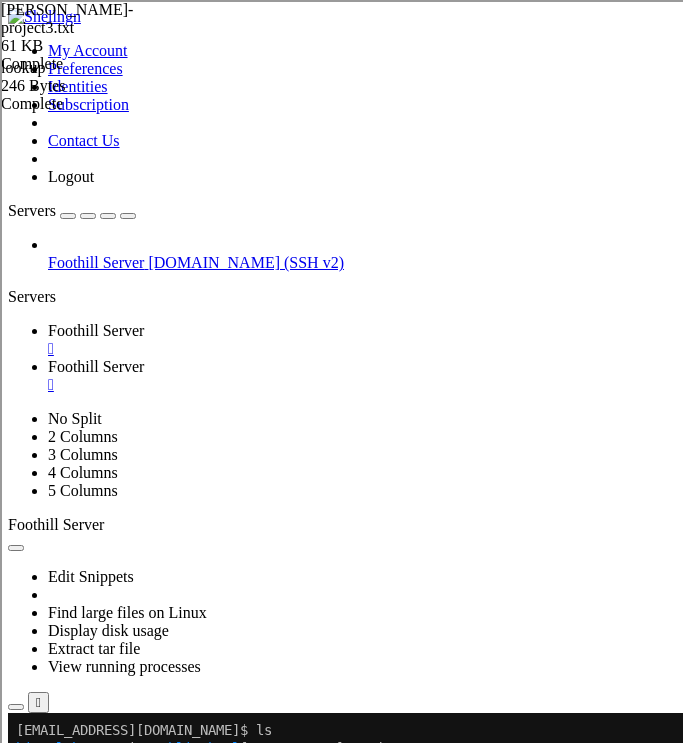 click 